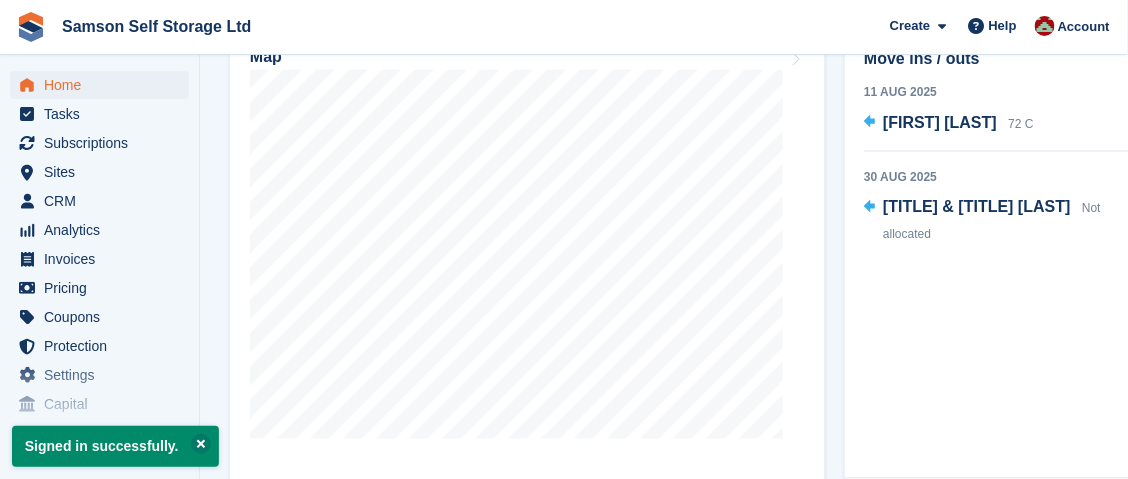 scroll, scrollTop: 799, scrollLeft: 0, axis: vertical 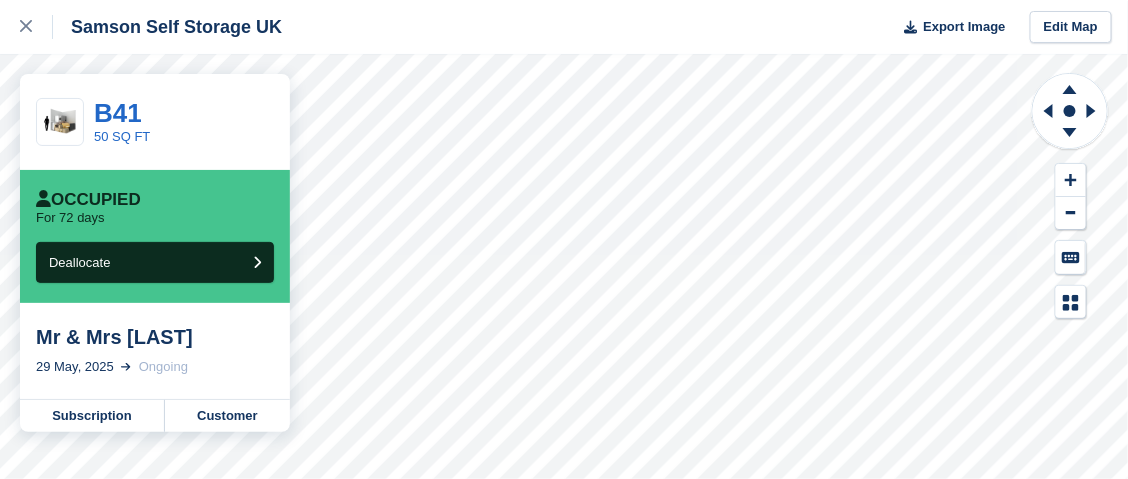 click on "Ongoing" at bounding box center (163, 367) 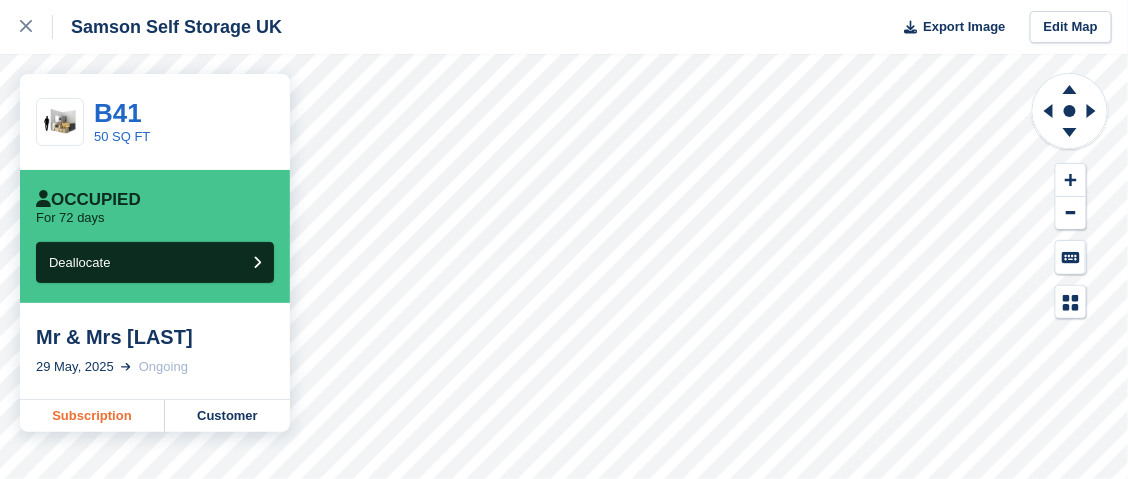 click on "Subscription" at bounding box center (92, 416) 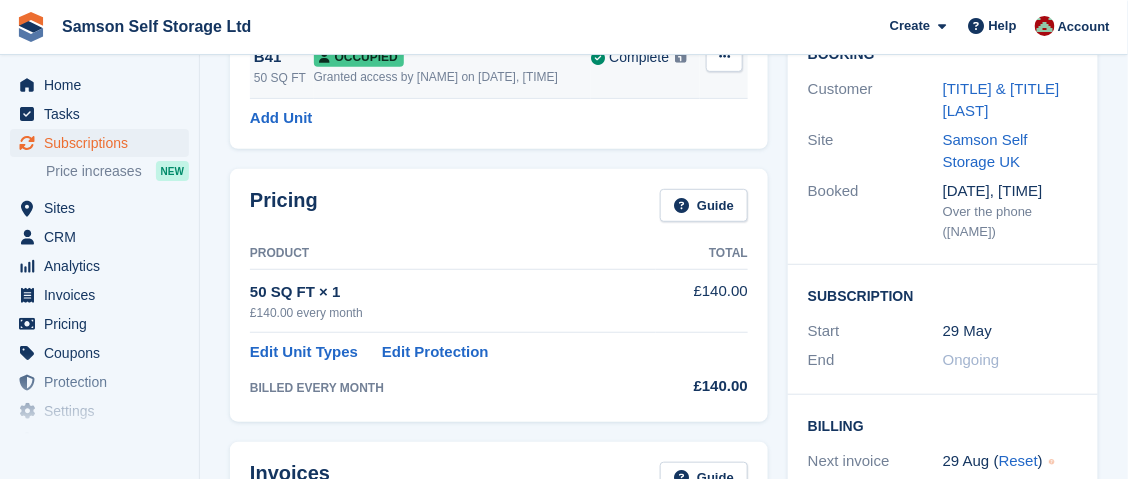 scroll, scrollTop: 199, scrollLeft: 0, axis: vertical 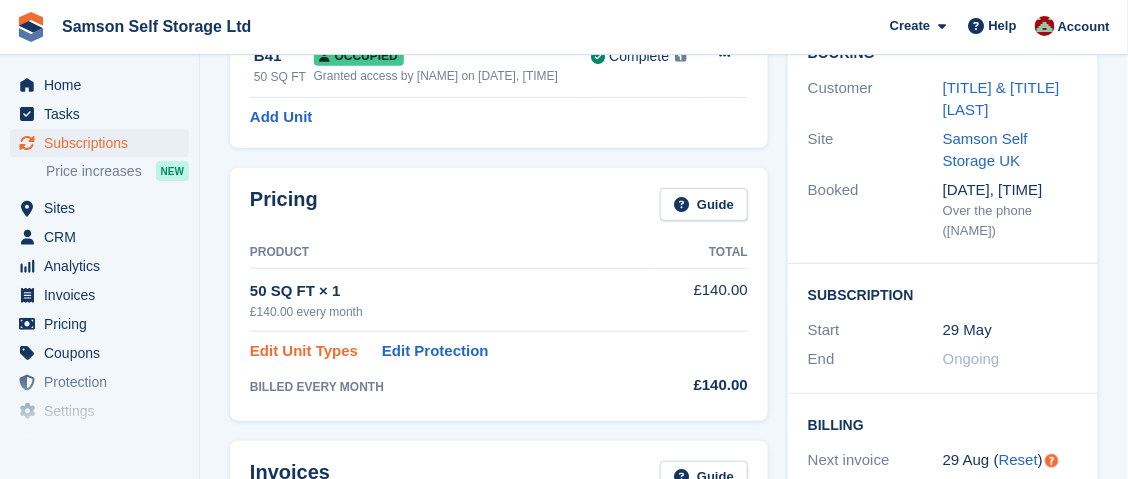 click on "Edit Unit Types" at bounding box center (304, 351) 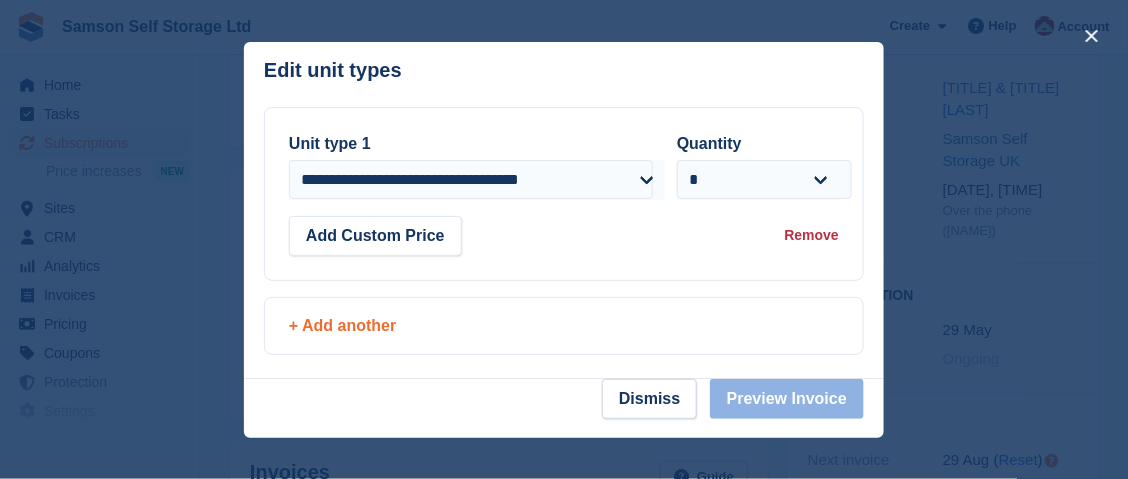 click on "+ Add another" at bounding box center (564, 326) 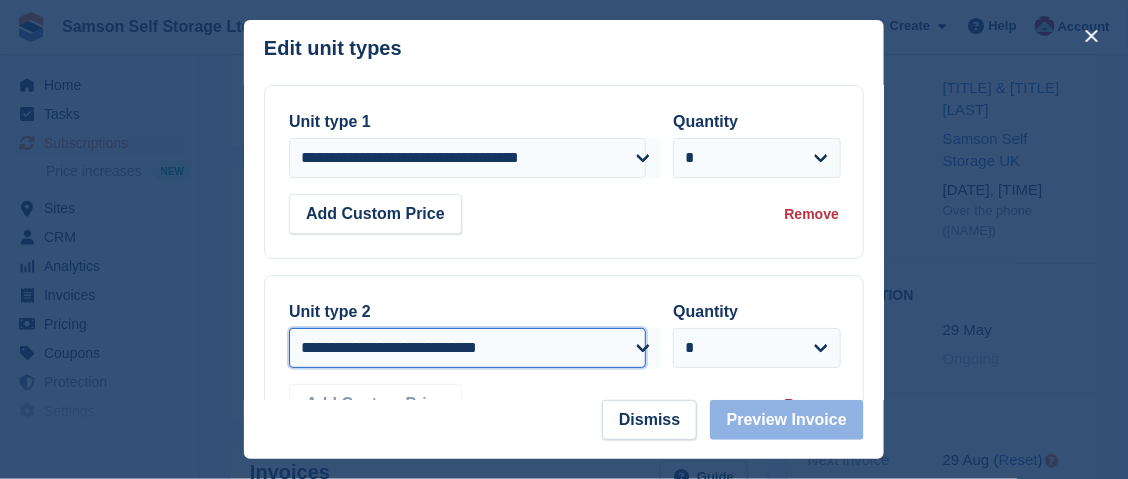 click on "**********" at bounding box center [467, 348] 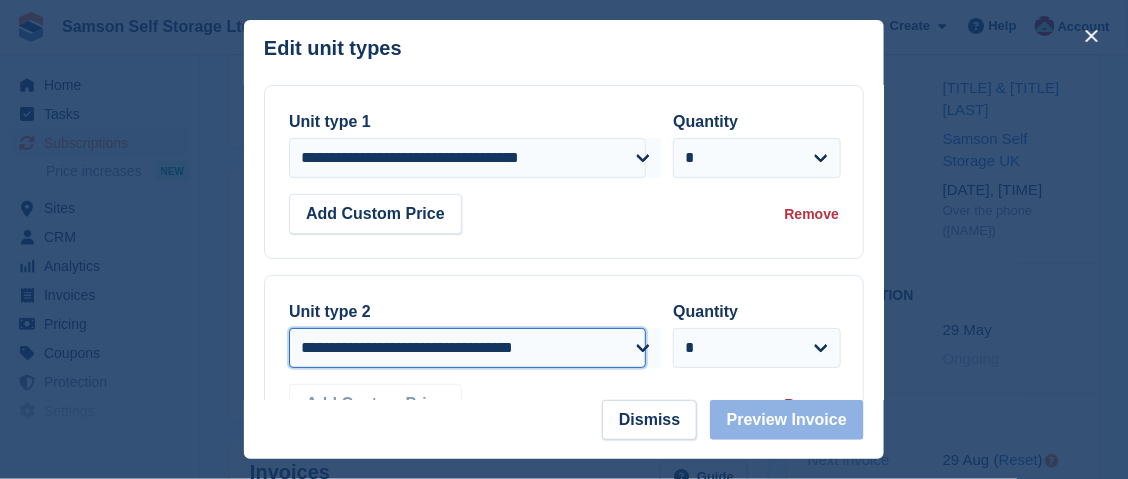 click on "**********" at bounding box center [467, 348] 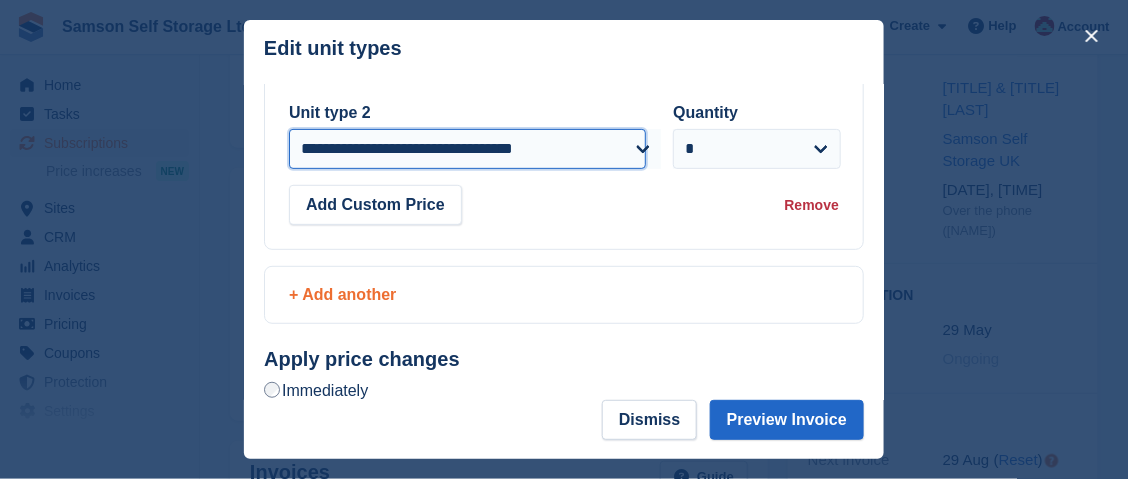 scroll, scrollTop: 300, scrollLeft: 0, axis: vertical 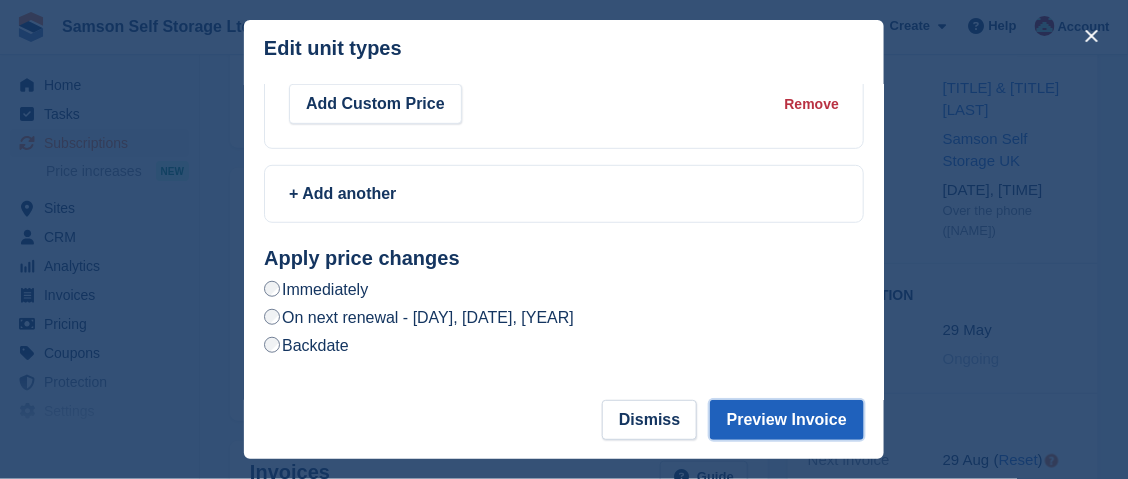 click on "Preview Invoice" at bounding box center (787, 420) 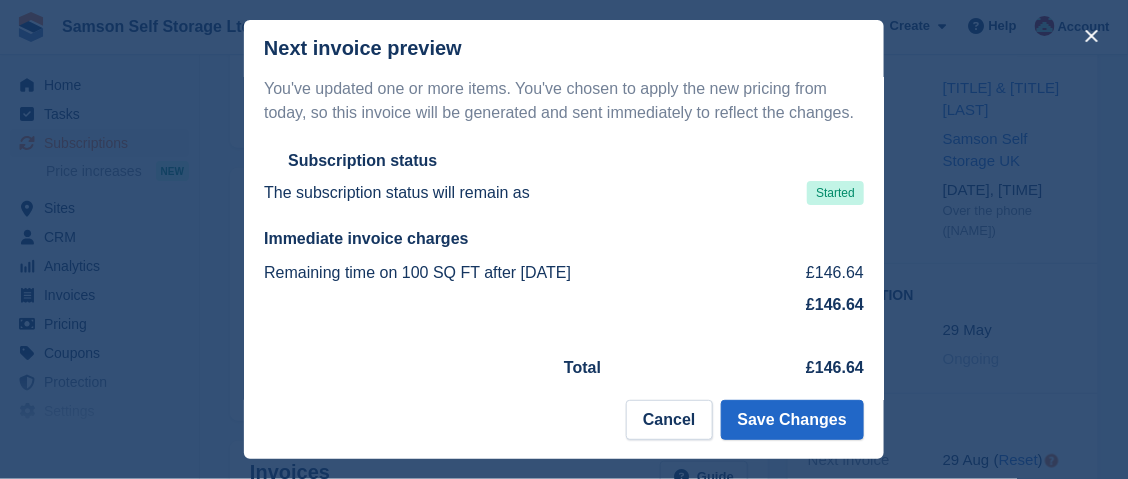 scroll, scrollTop: 41, scrollLeft: 0, axis: vertical 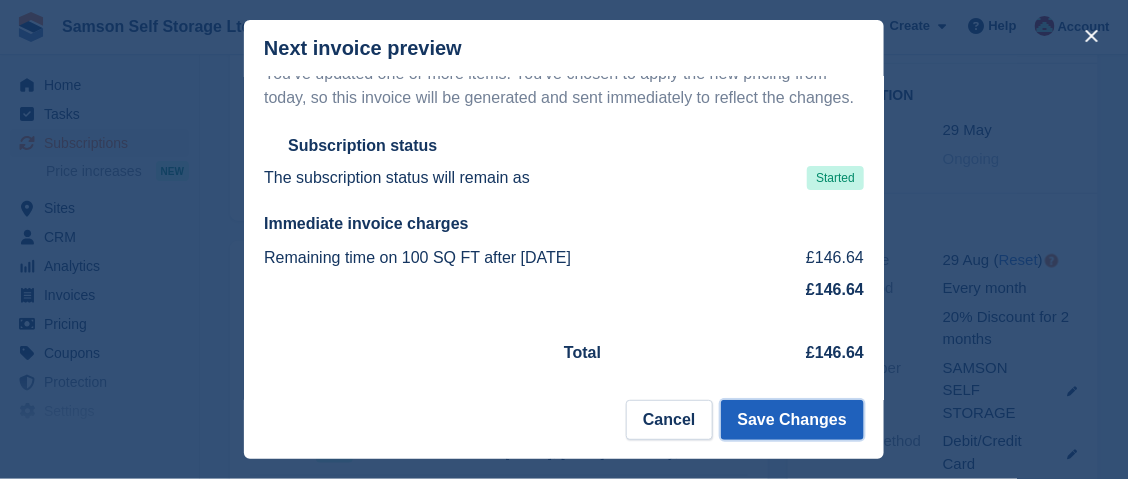 click on "Save Changes" at bounding box center [792, 420] 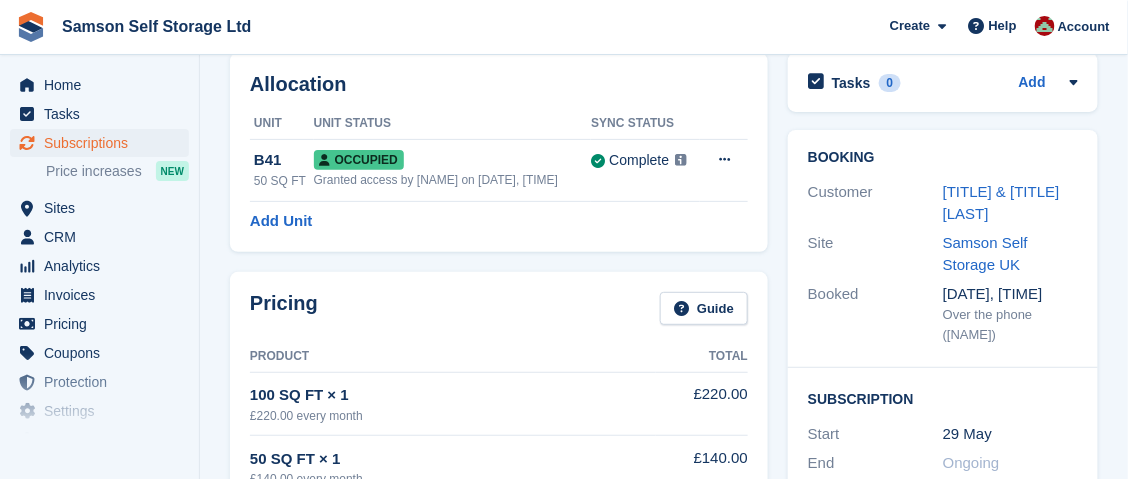 scroll, scrollTop: 0, scrollLeft: 0, axis: both 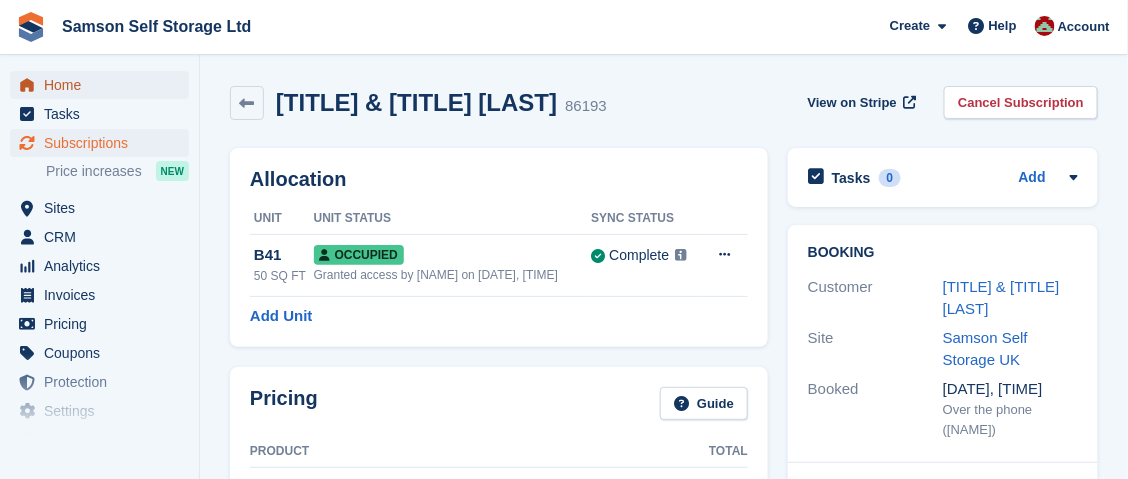 click on "Home" at bounding box center [104, 85] 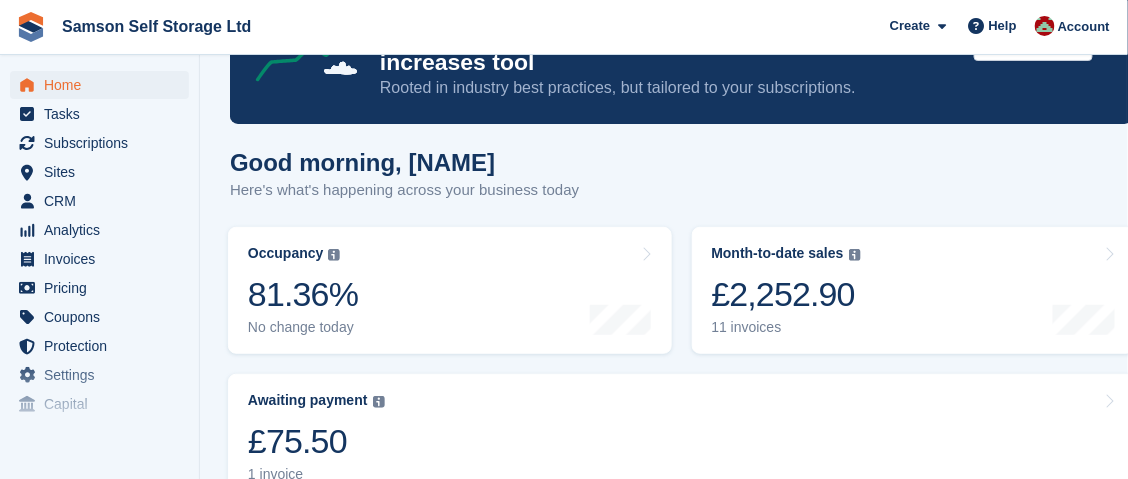 scroll, scrollTop: 0, scrollLeft: 0, axis: both 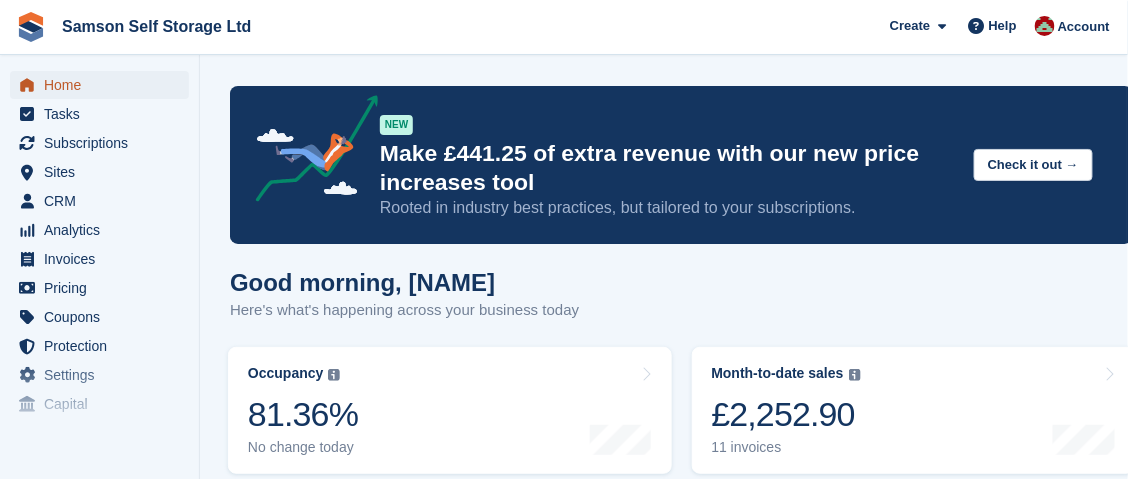 click on "Home" at bounding box center [104, 85] 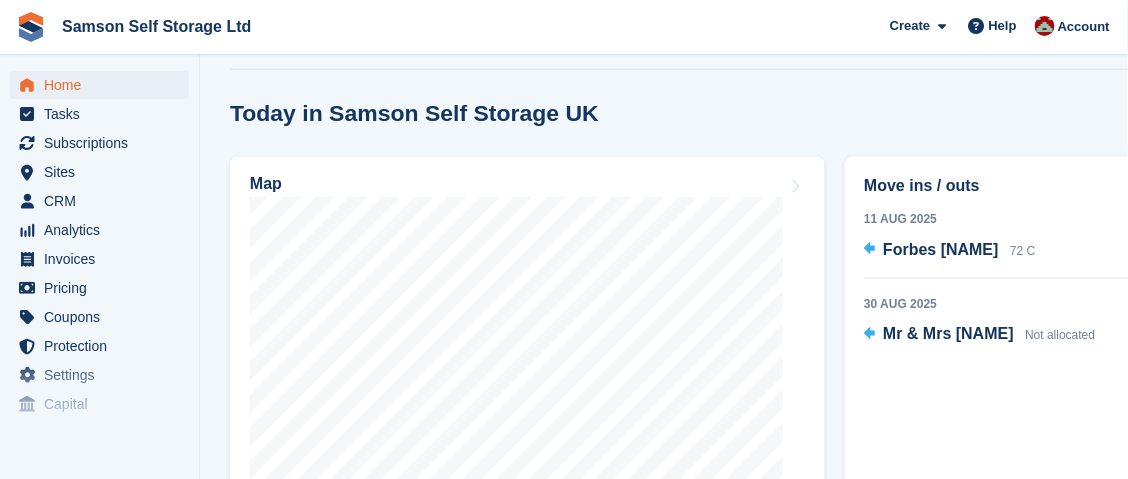 scroll, scrollTop: 700, scrollLeft: 0, axis: vertical 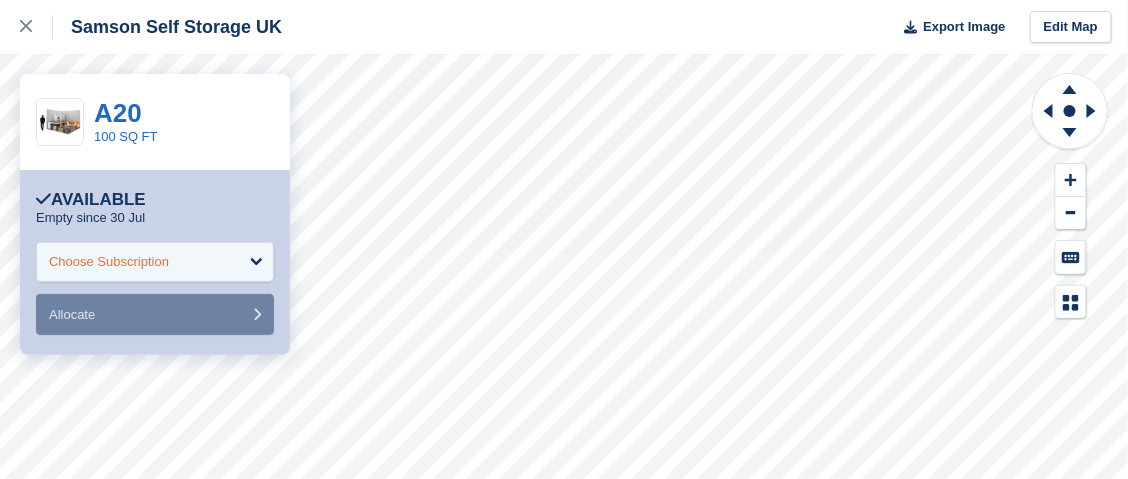 click on "Choose Subscription" at bounding box center [155, 262] 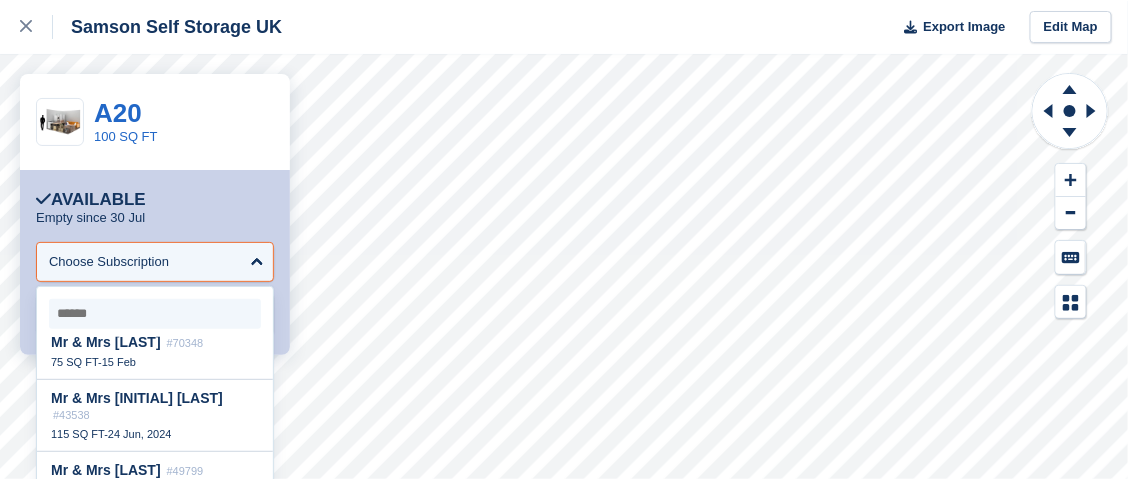 scroll, scrollTop: 1599, scrollLeft: 0, axis: vertical 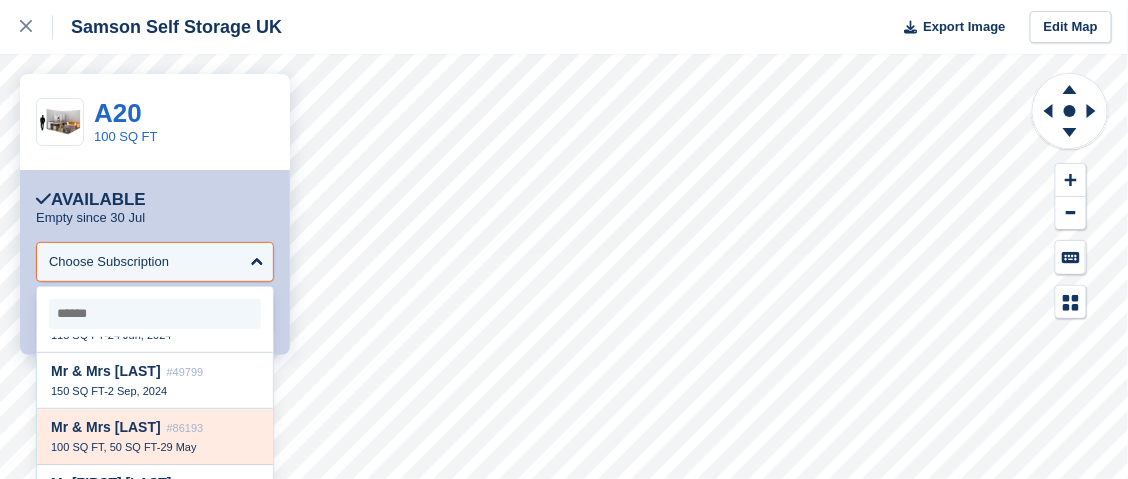 click on "100 SQ FT, 50 SQ FT" at bounding box center (104, 447) 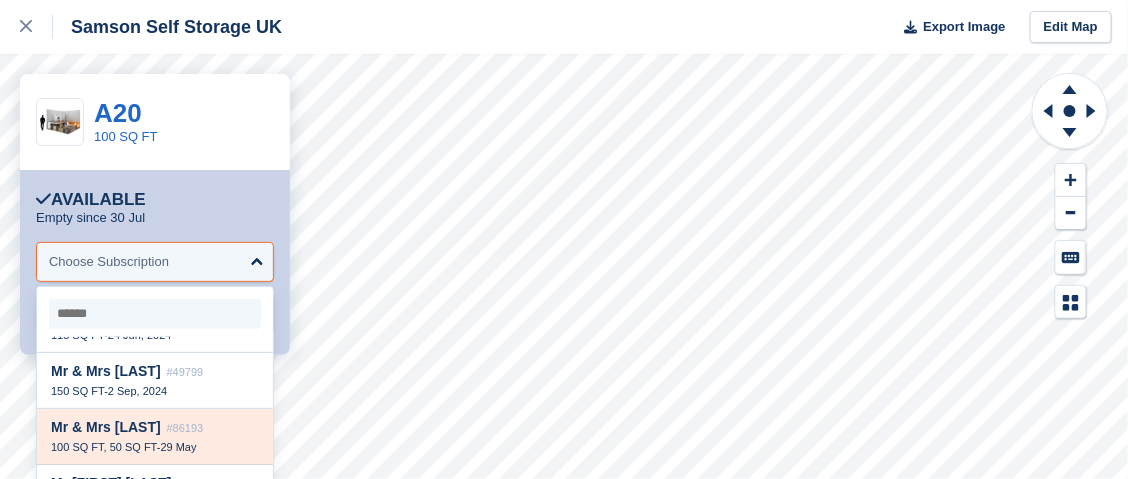 select on "*****" 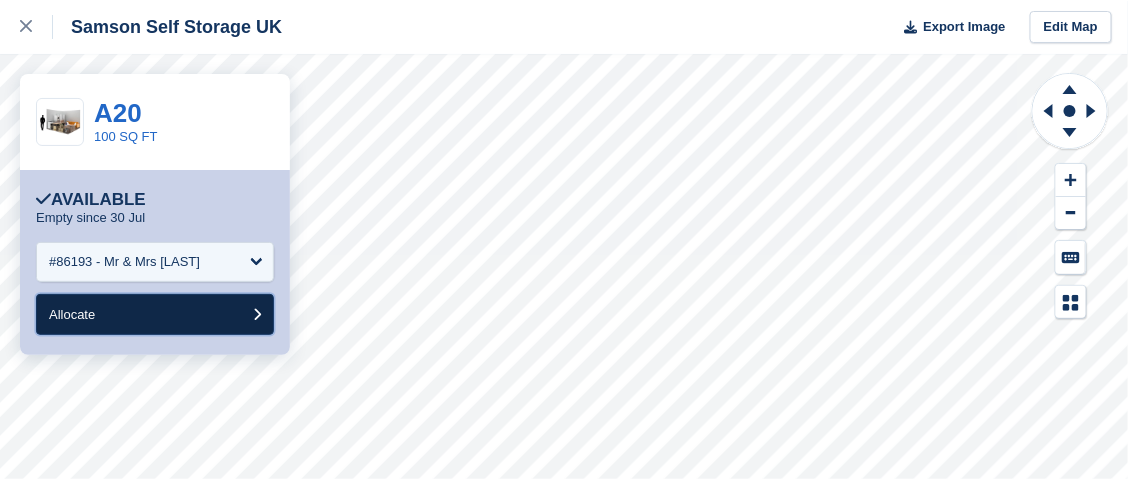 click on "Allocate" at bounding box center [155, 314] 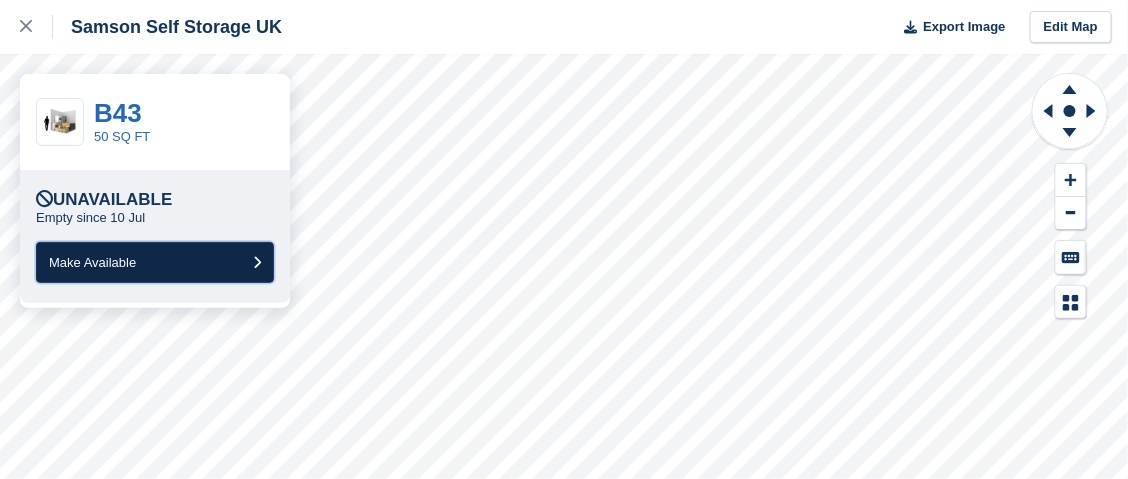 click on "Make Available" at bounding box center (155, 262) 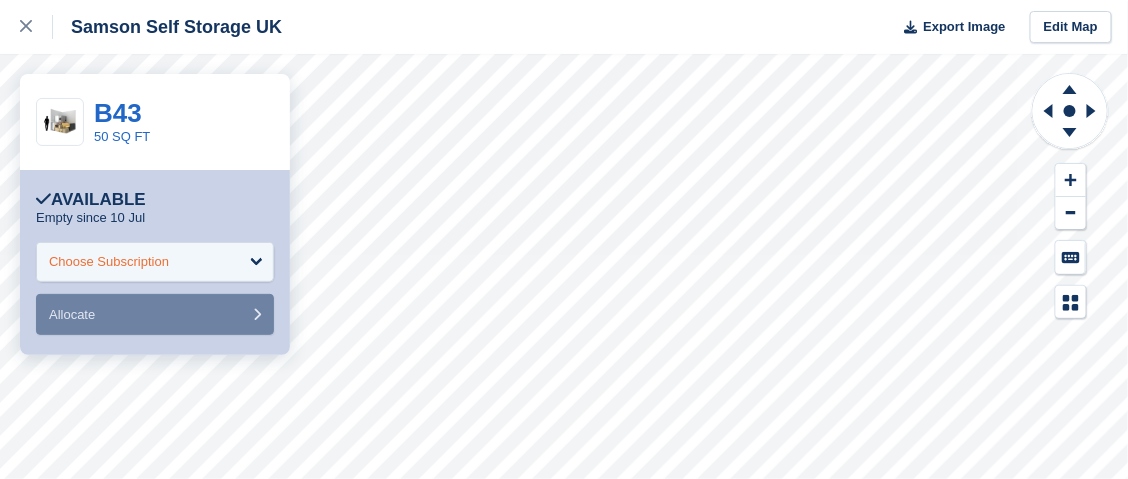 click on "Choose Subscription" at bounding box center [155, 262] 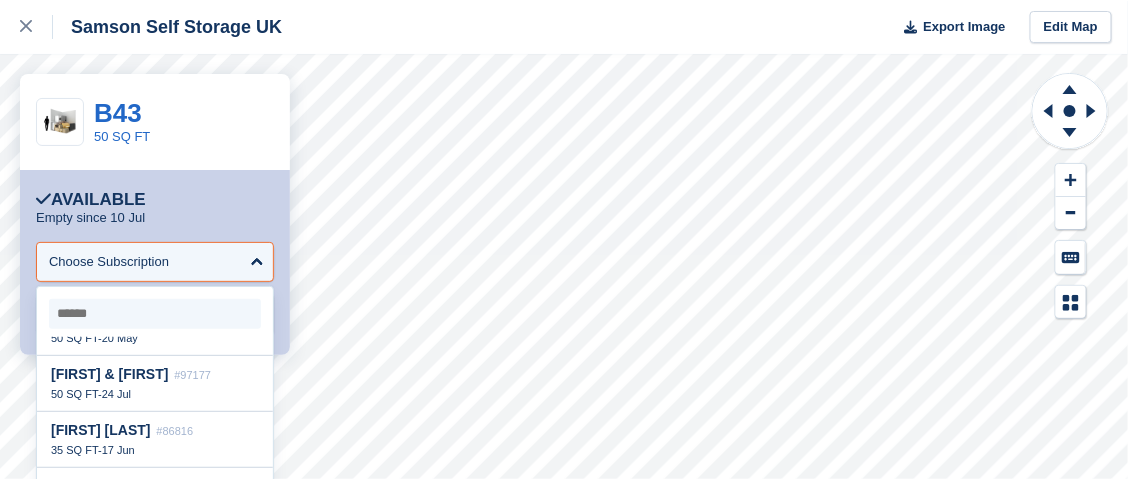 scroll, scrollTop: 300, scrollLeft: 0, axis: vertical 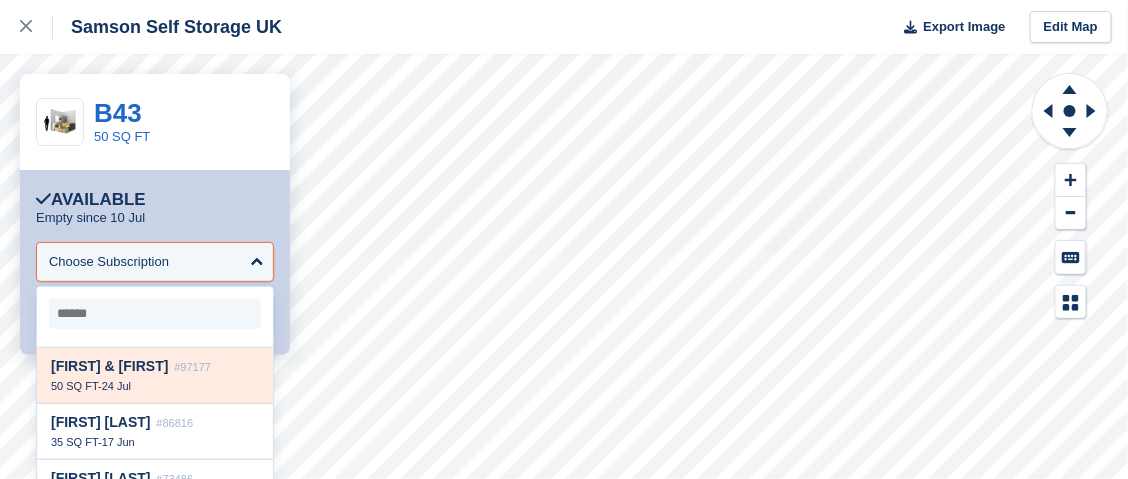 click on "Emma & Alestair" at bounding box center (109, 366) 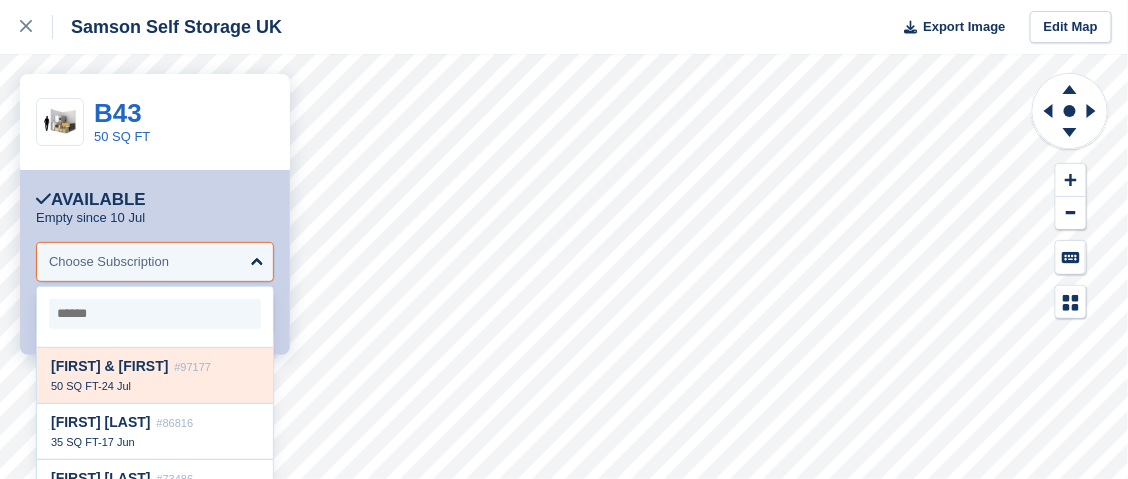 select on "*****" 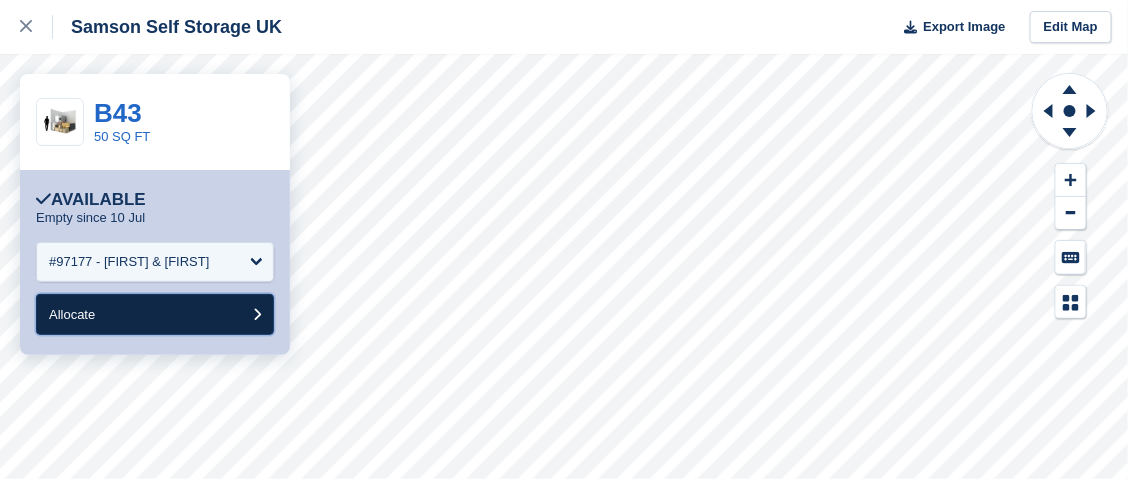 click on "Allocate" at bounding box center [155, 314] 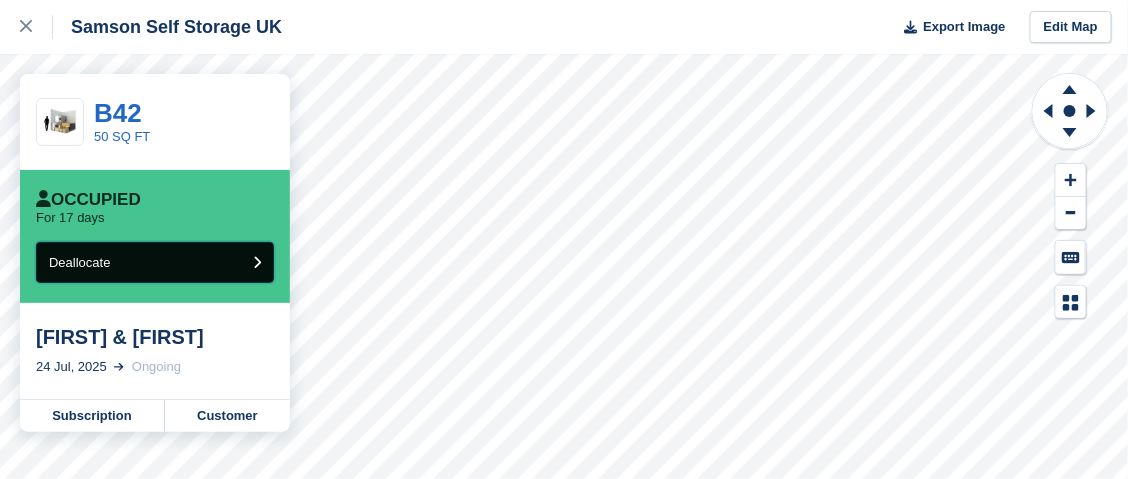 click on "Deallocate" at bounding box center [155, 262] 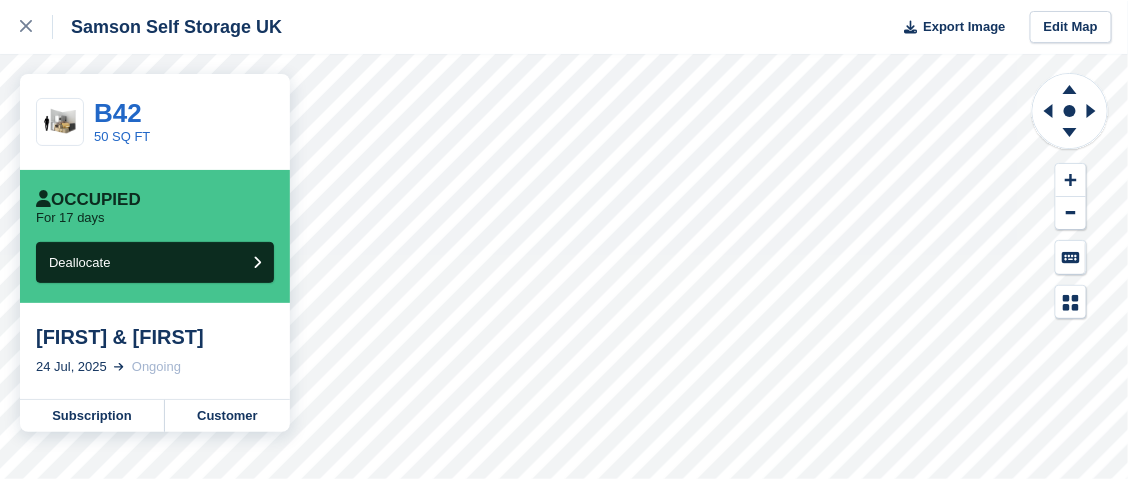 click on "B42
50 SQ FT" at bounding box center (155, 122) 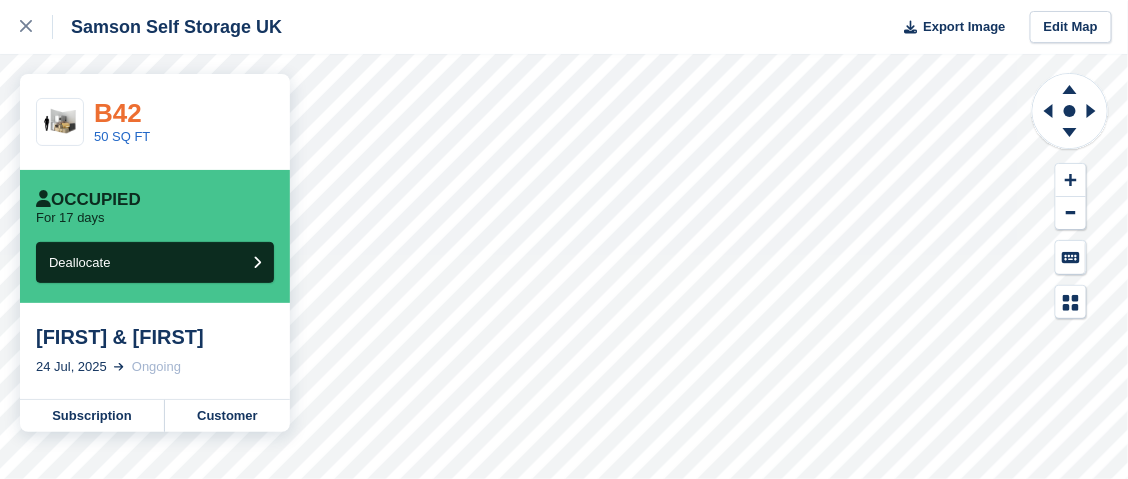 click on "B42" at bounding box center (118, 113) 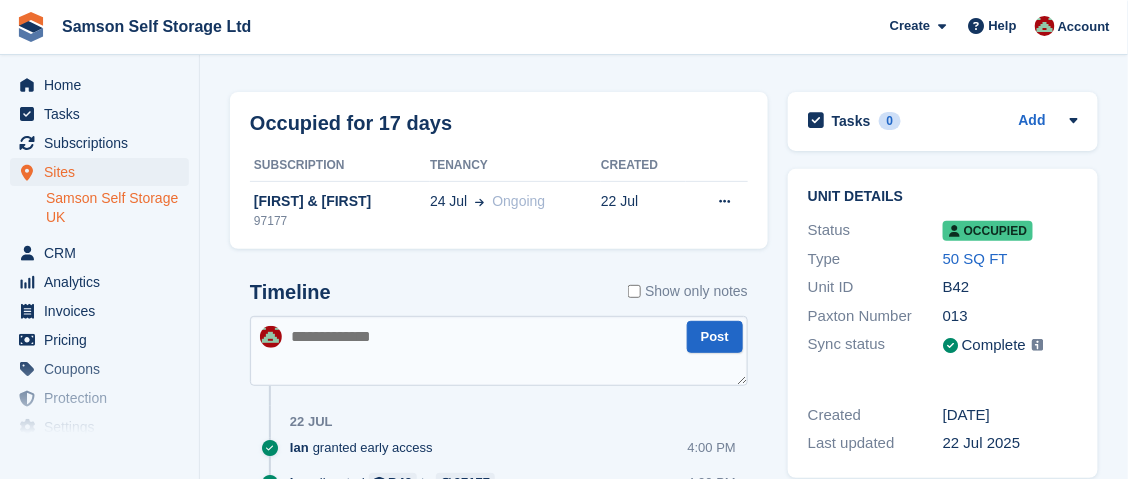scroll, scrollTop: 0, scrollLeft: 0, axis: both 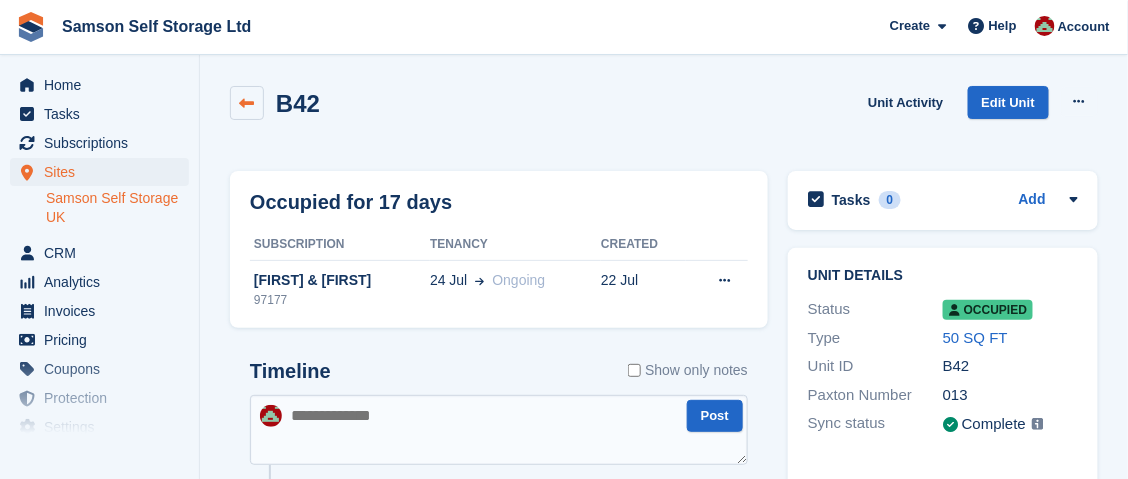 click at bounding box center (247, 103) 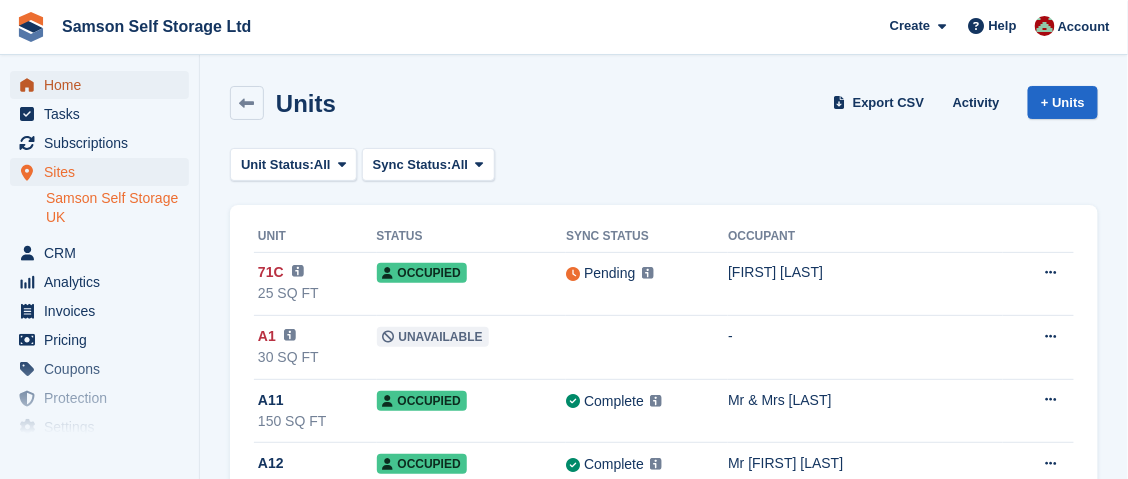 click on "Home" at bounding box center (104, 85) 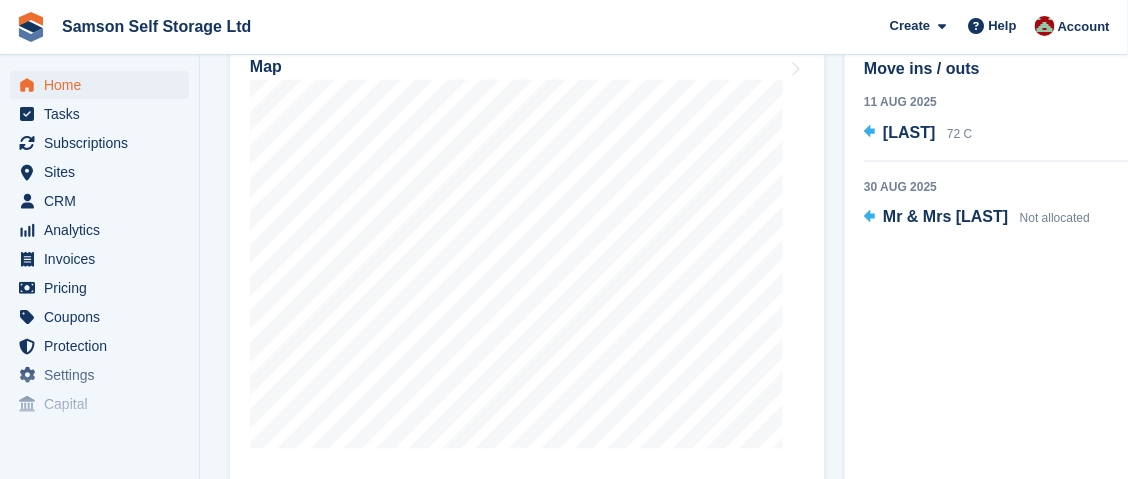 scroll, scrollTop: 799, scrollLeft: 0, axis: vertical 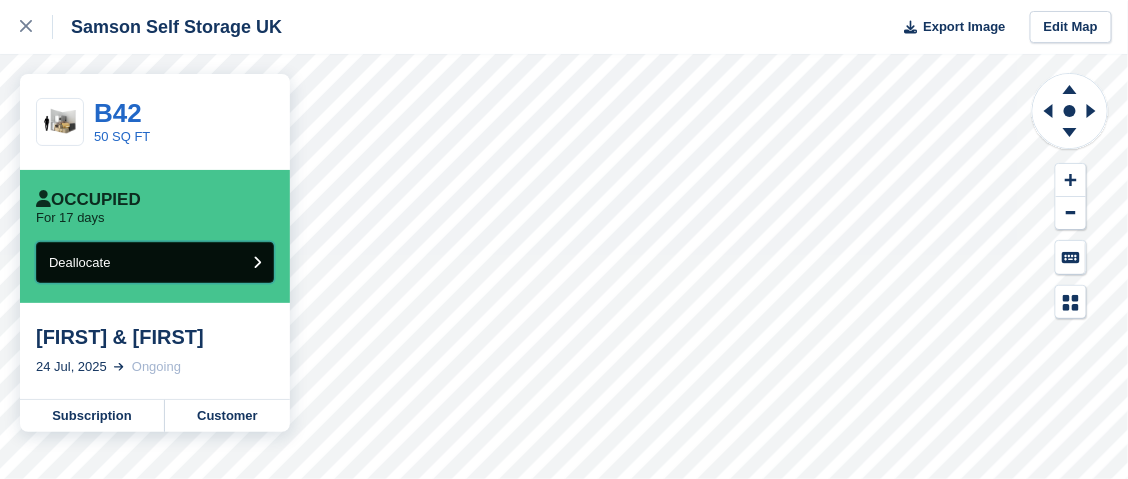click on "Deallocate" at bounding box center (155, 262) 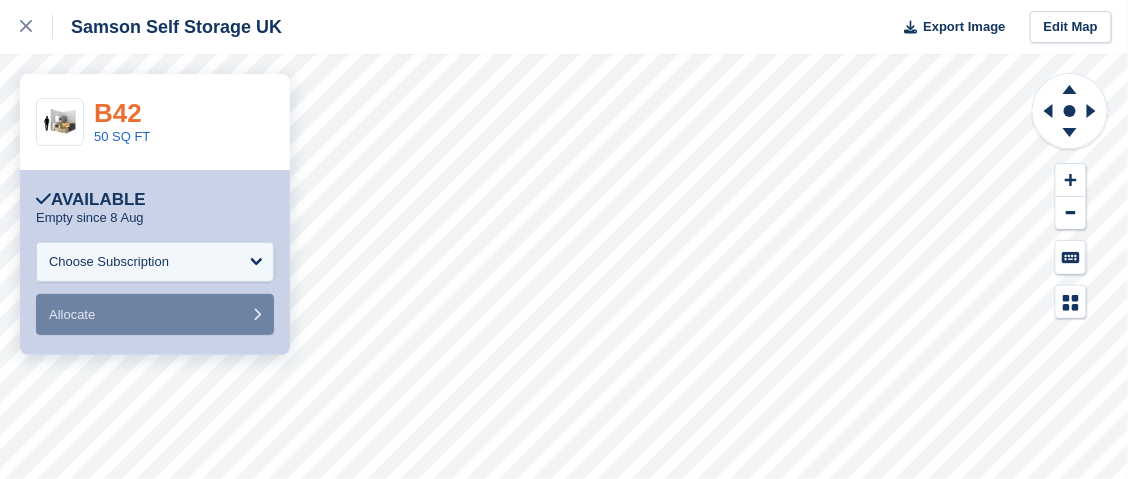click on "B42" at bounding box center [118, 113] 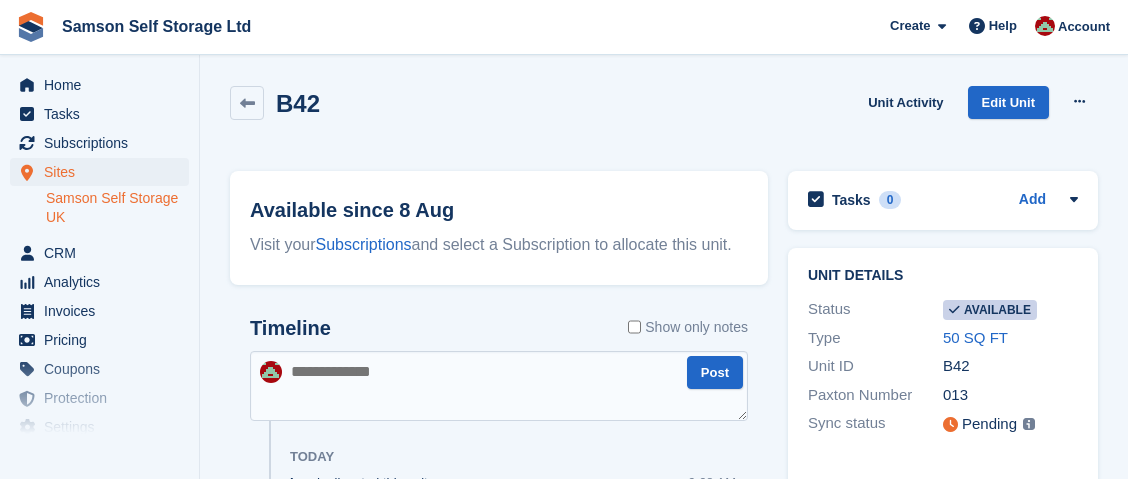 scroll, scrollTop: 0, scrollLeft: 0, axis: both 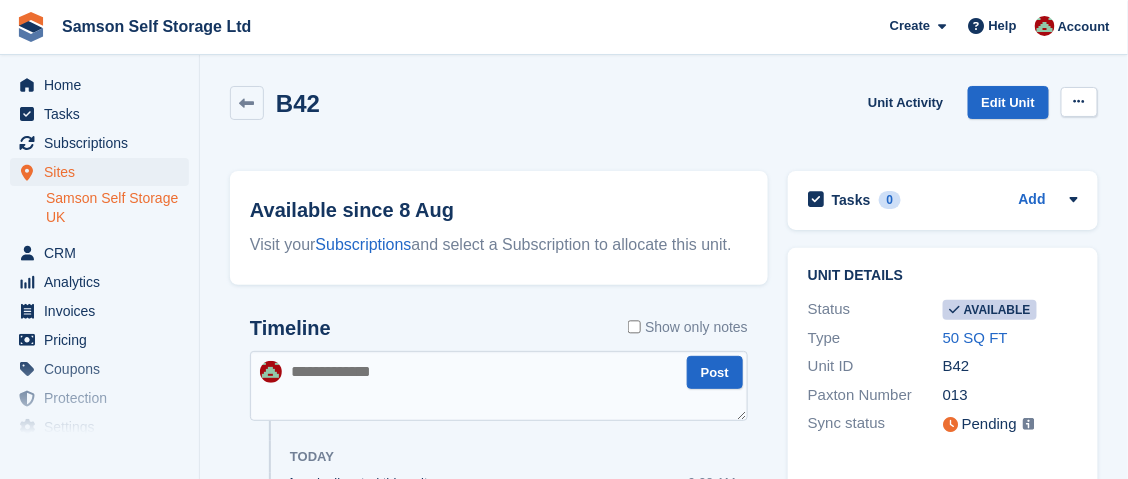 click at bounding box center [1079, 101] 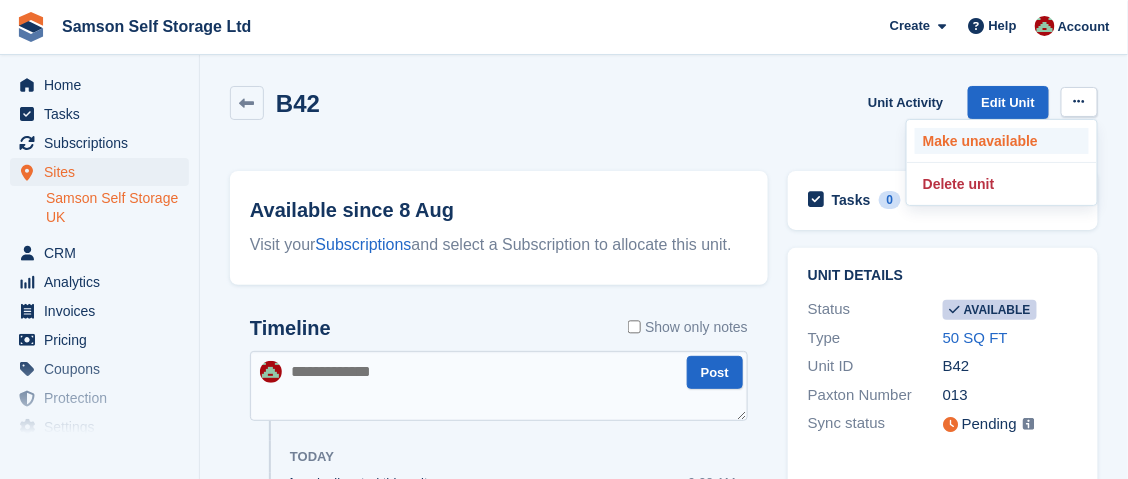 click on "Make unavailable" at bounding box center (1002, 141) 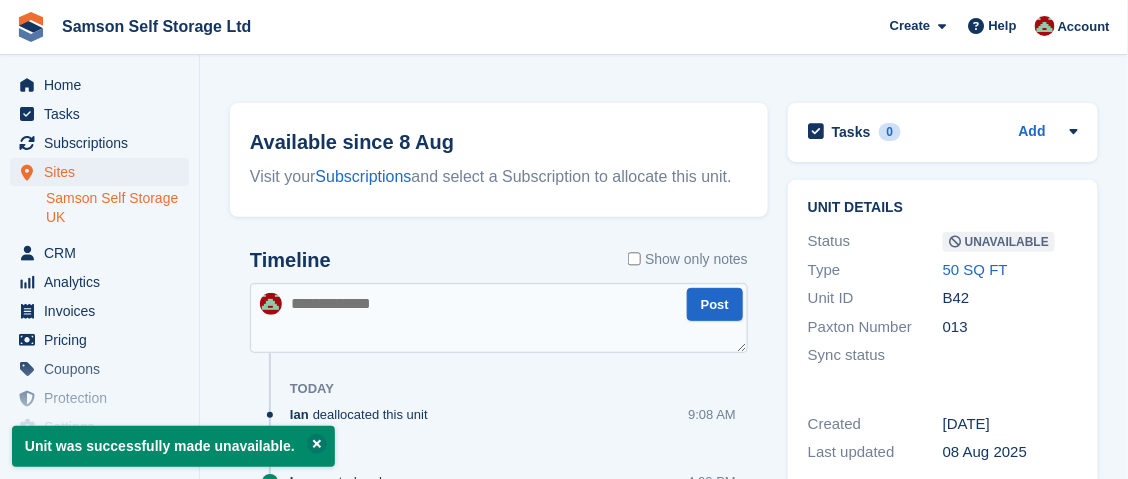 scroll, scrollTop: 201, scrollLeft: 0, axis: vertical 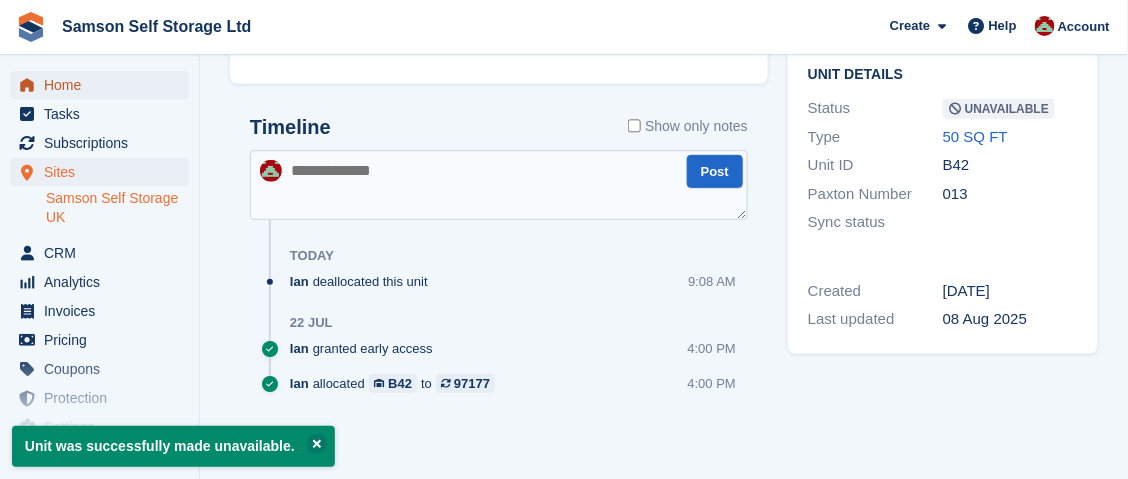click on "Home" at bounding box center (104, 85) 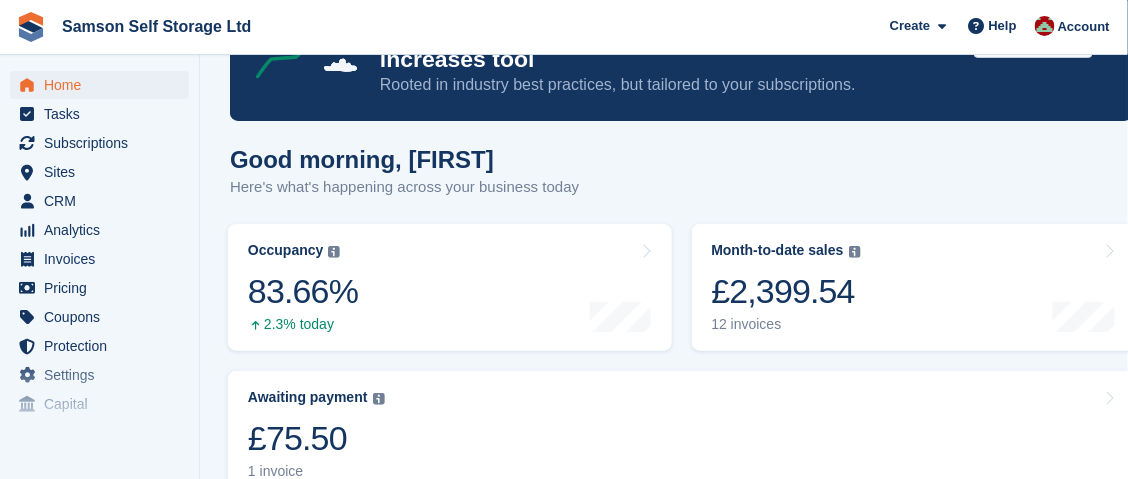 scroll, scrollTop: 300, scrollLeft: 0, axis: vertical 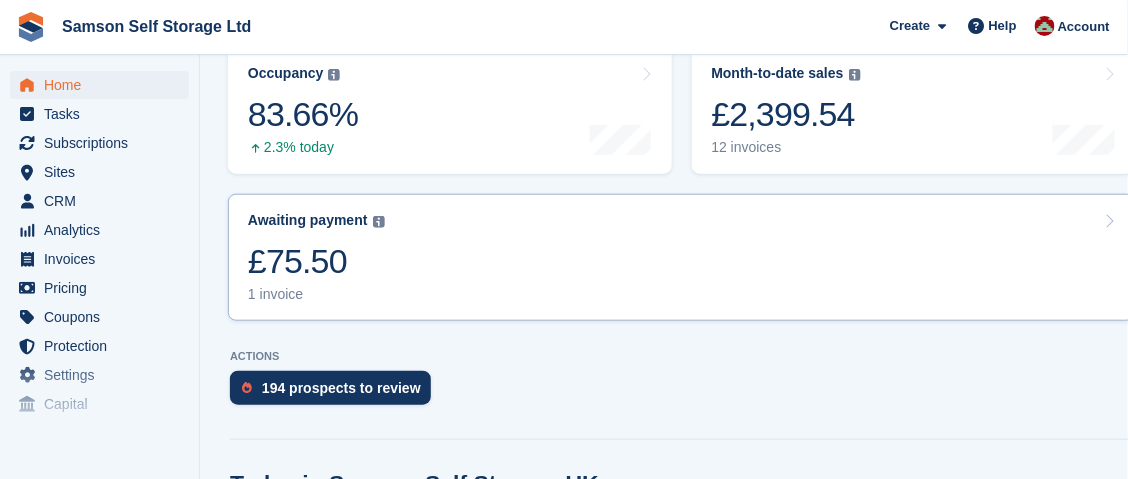 click on "£75.50" at bounding box center (316, 261) 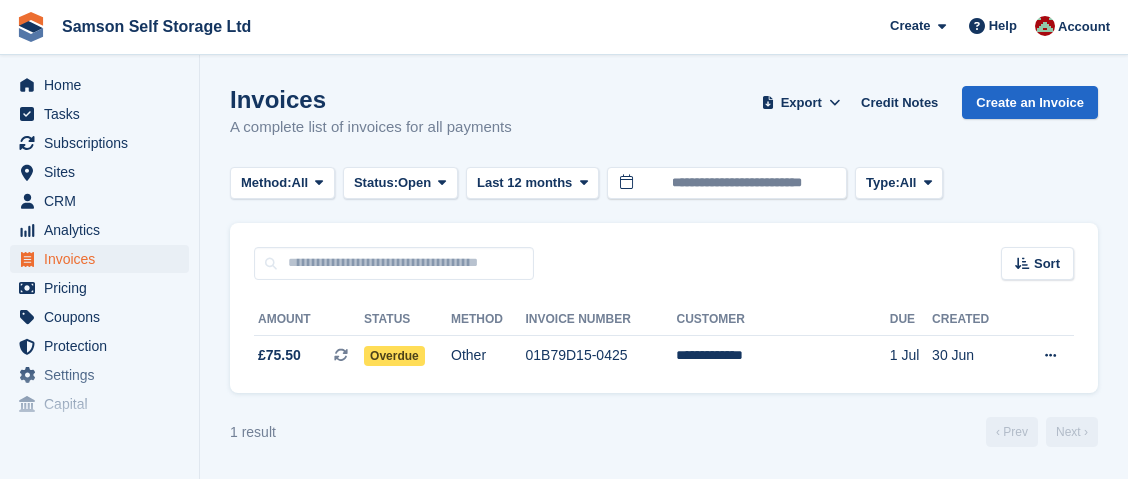 scroll, scrollTop: 0, scrollLeft: 0, axis: both 